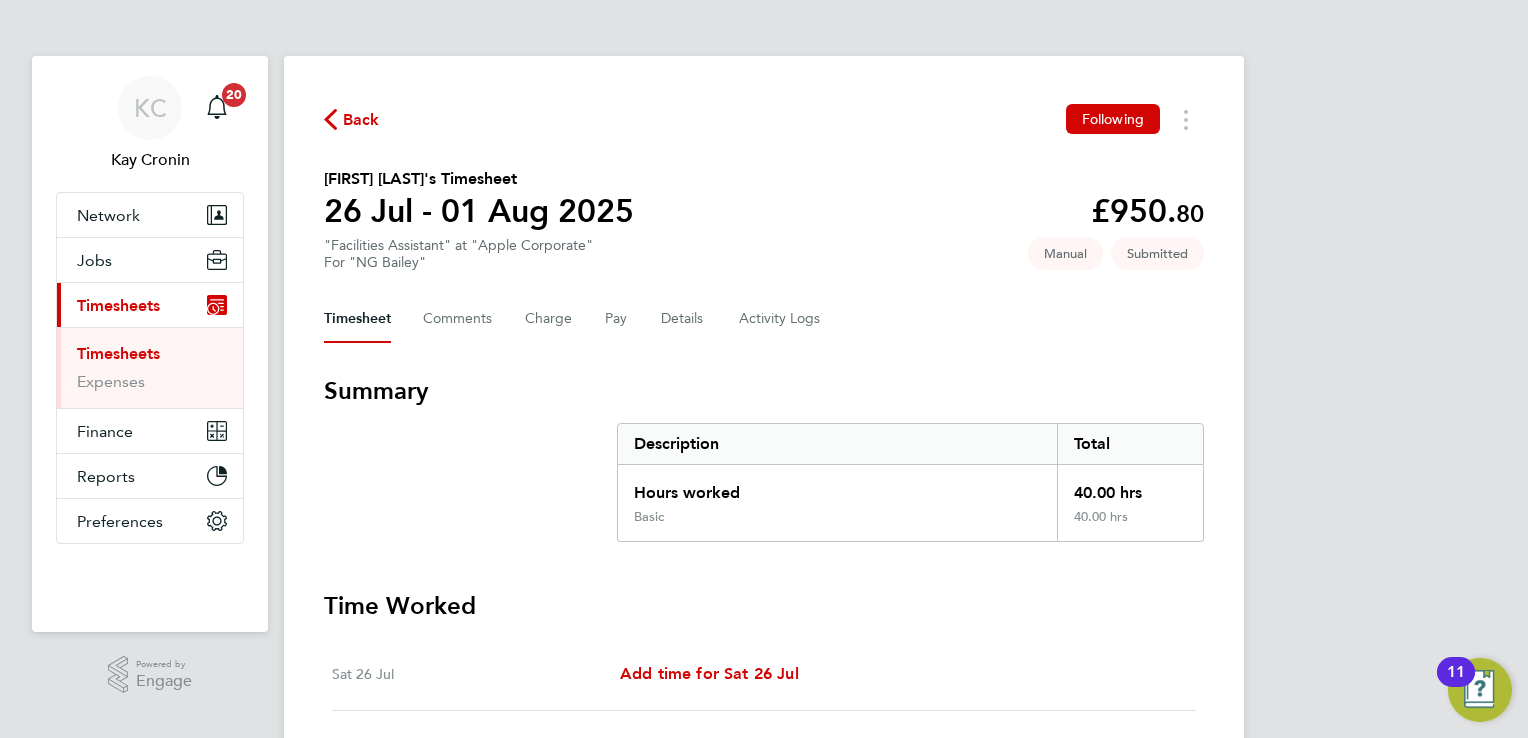 scroll, scrollTop: 103, scrollLeft: 0, axis: vertical 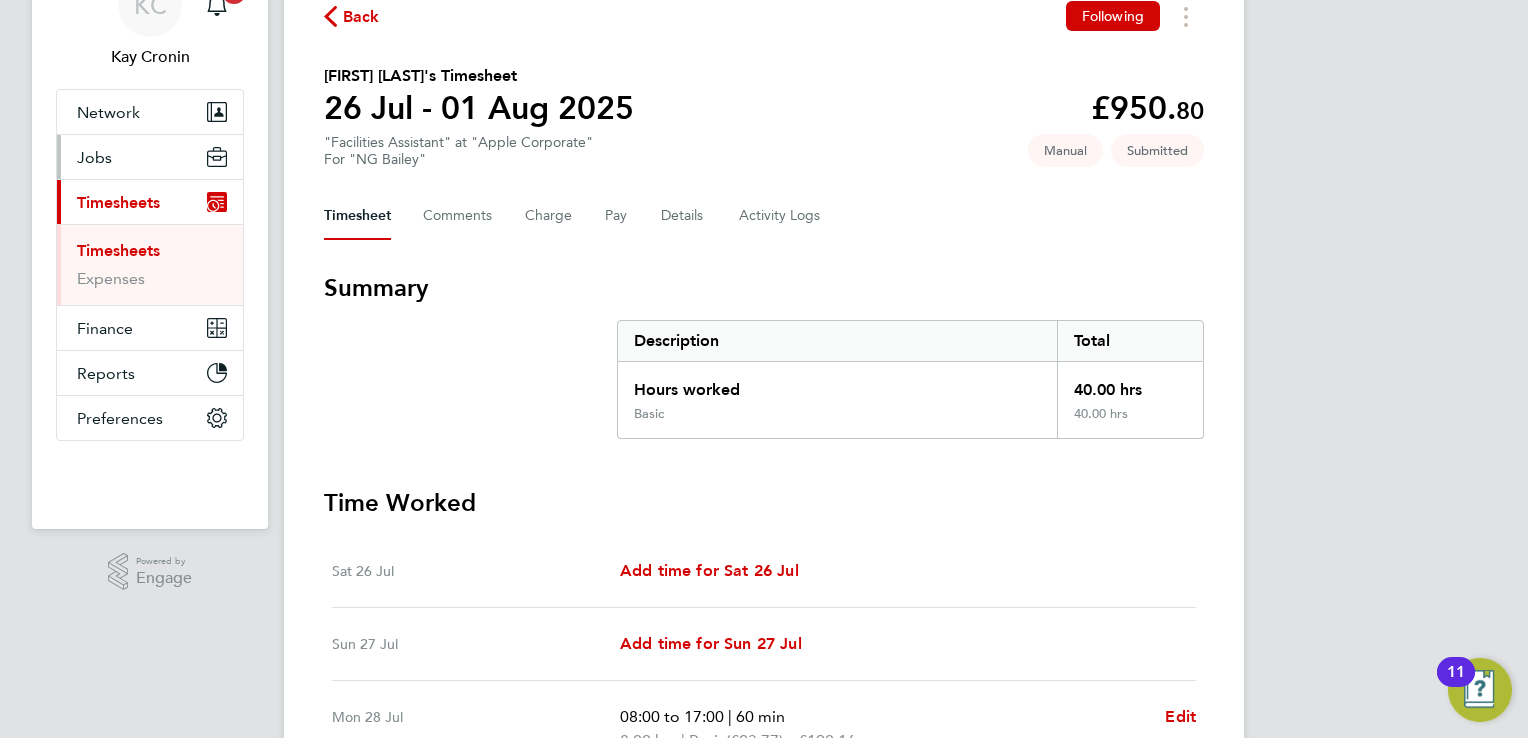click on "Jobs" at bounding box center [150, 157] 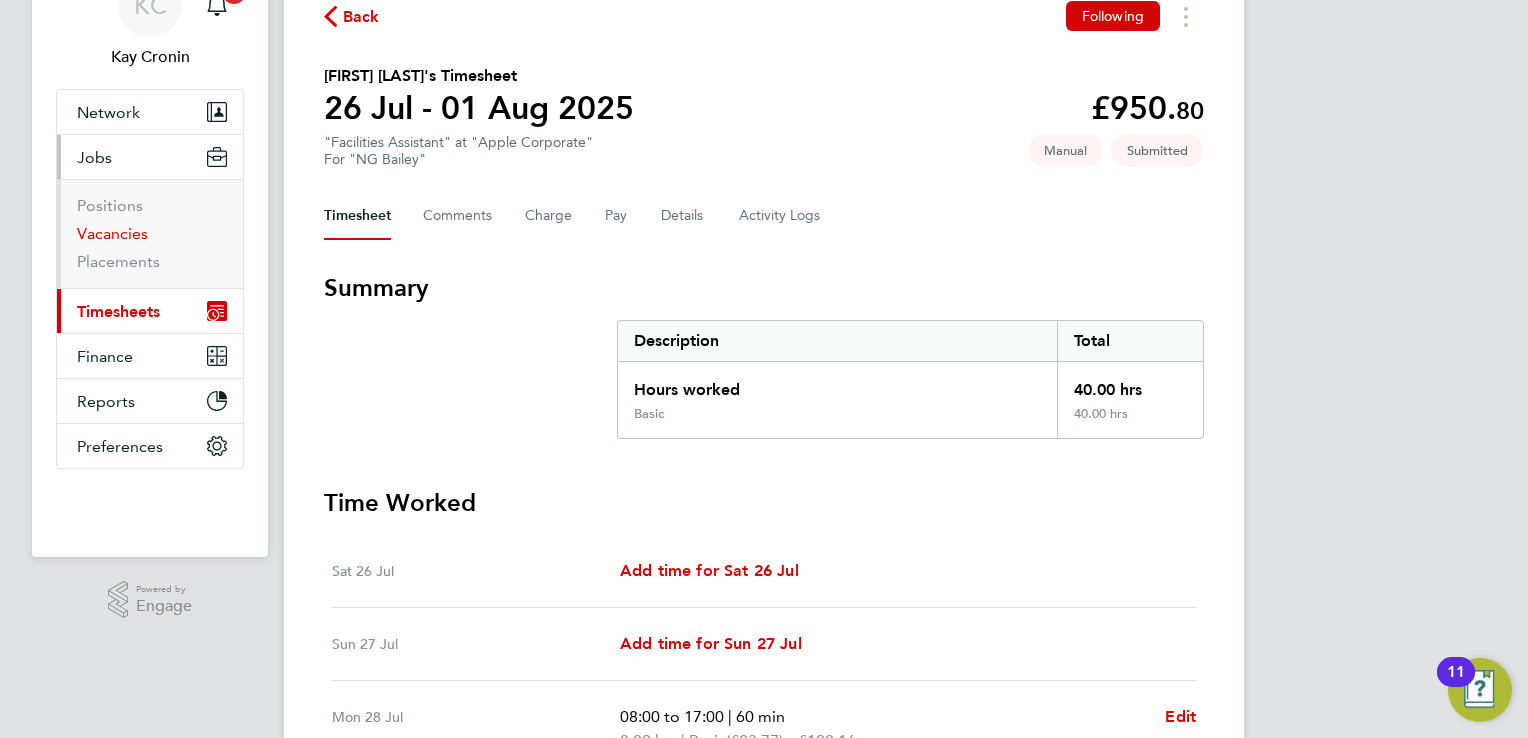 click on "Vacancies" at bounding box center [112, 233] 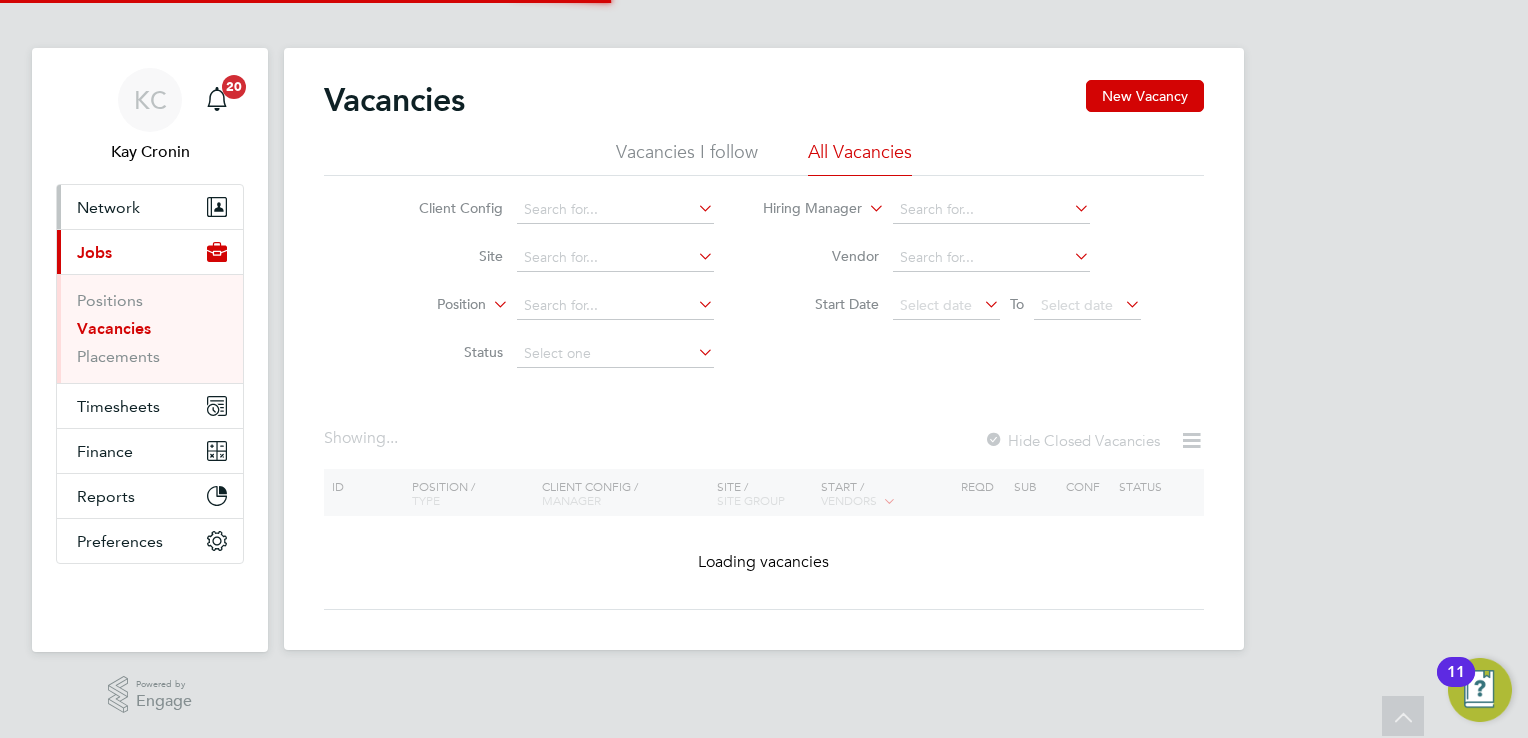 scroll, scrollTop: 0, scrollLeft: 0, axis: both 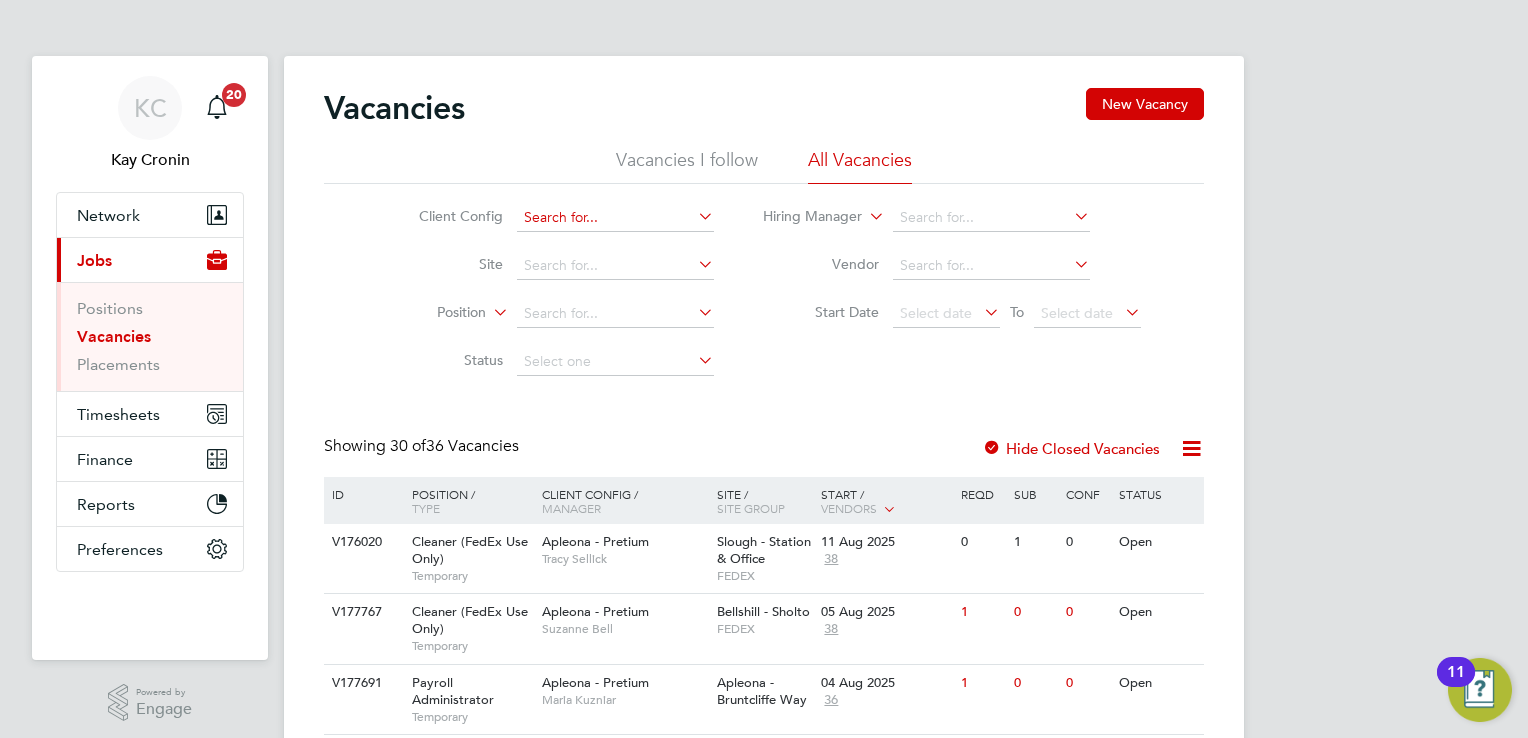 click 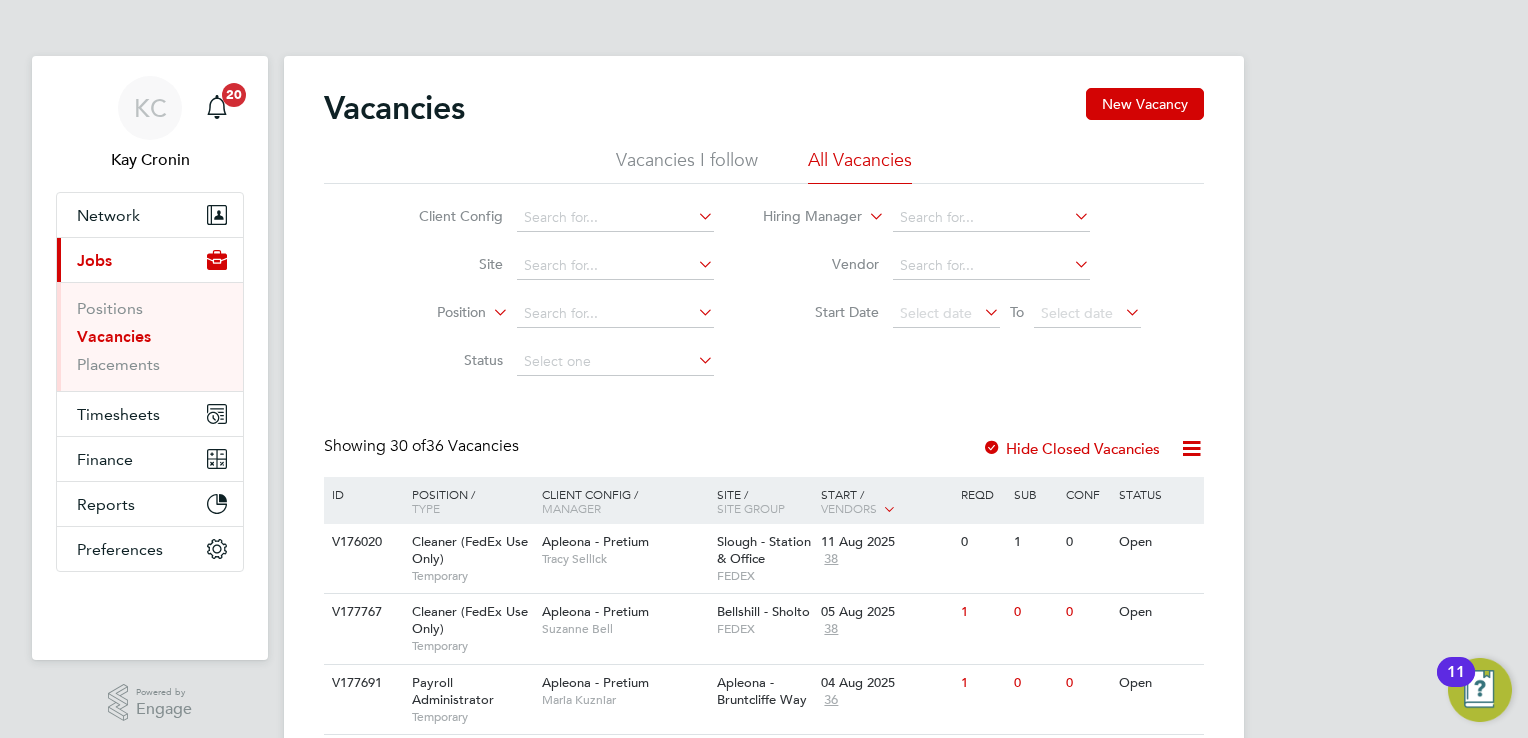 click on "ABM - Technical : Perm" 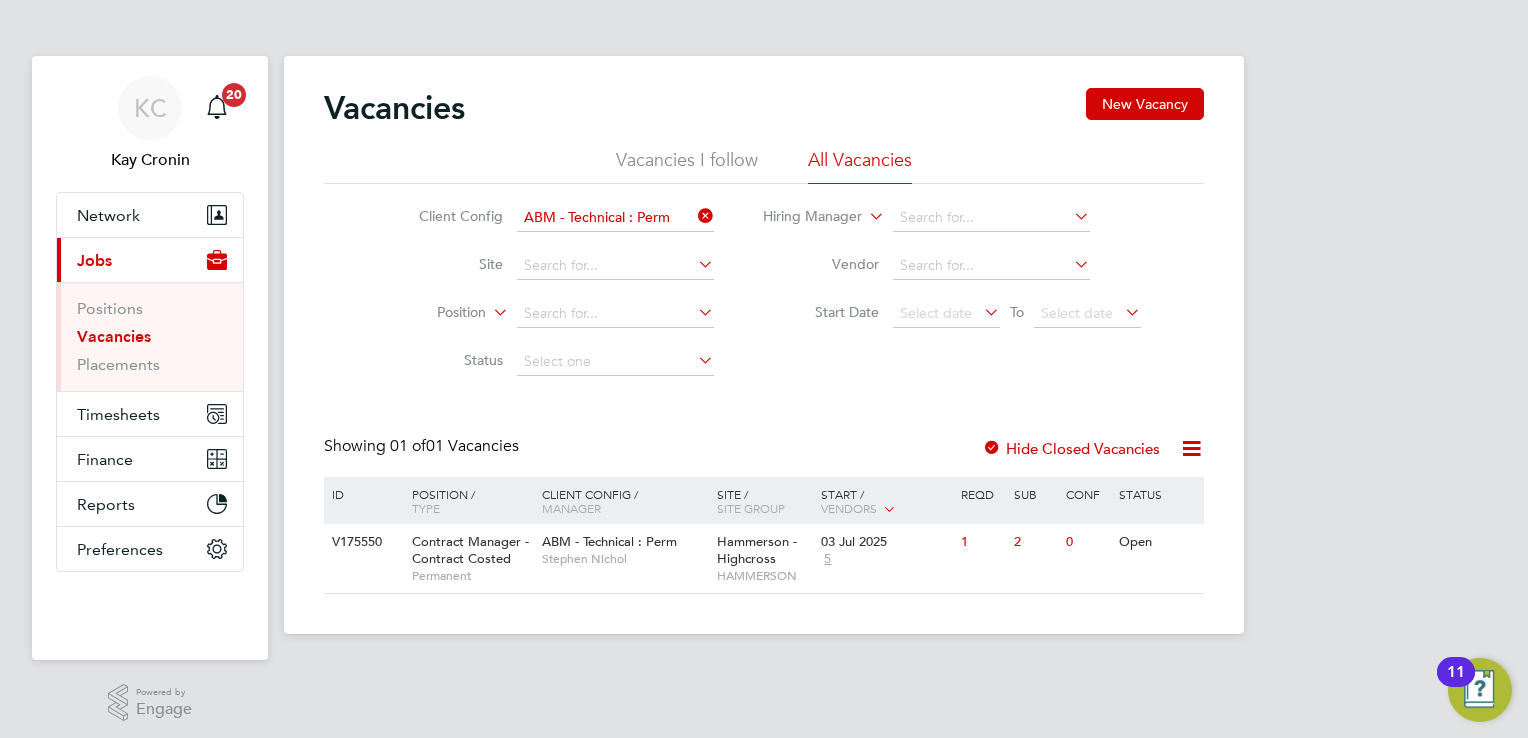 click 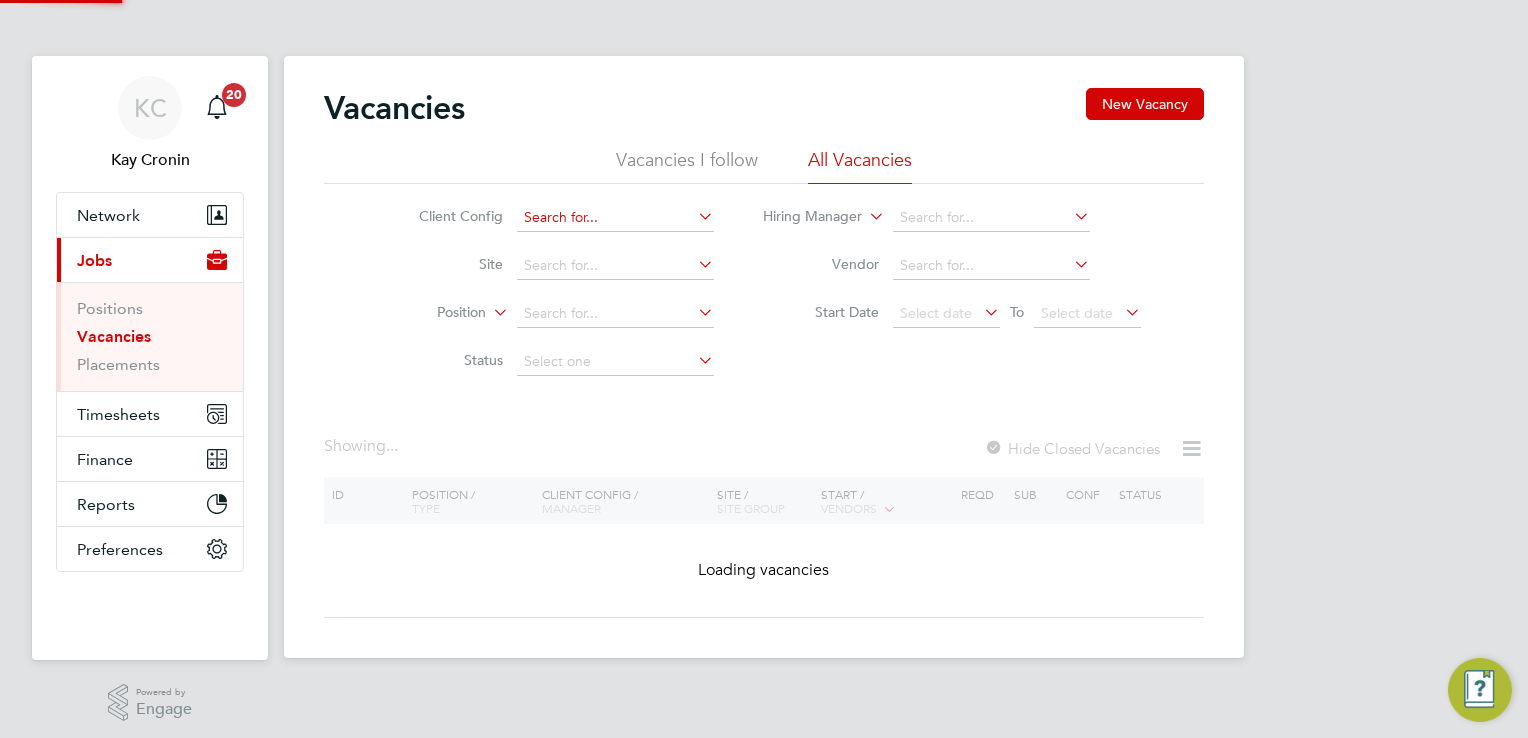 click 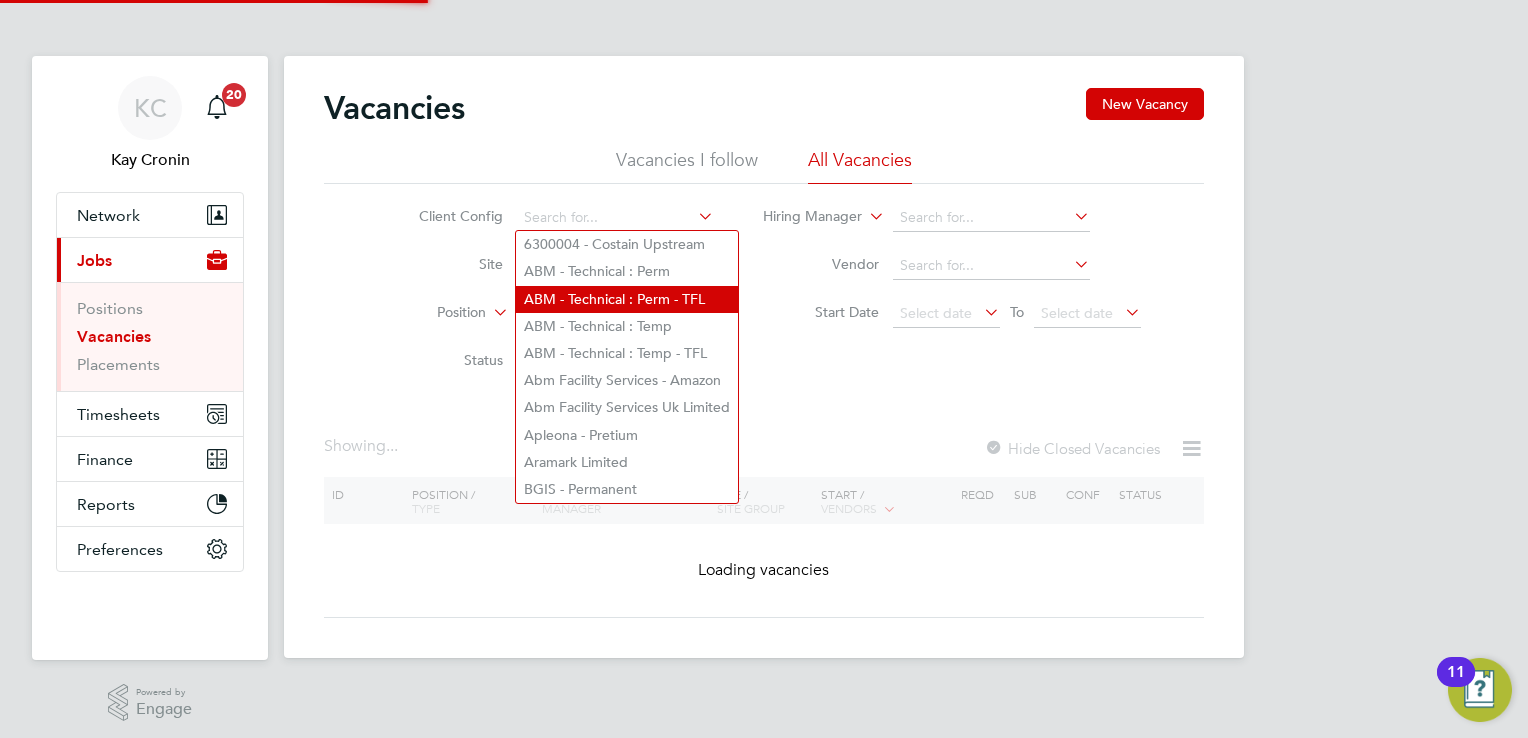 click on "ABM - Technical : Perm - TFL" 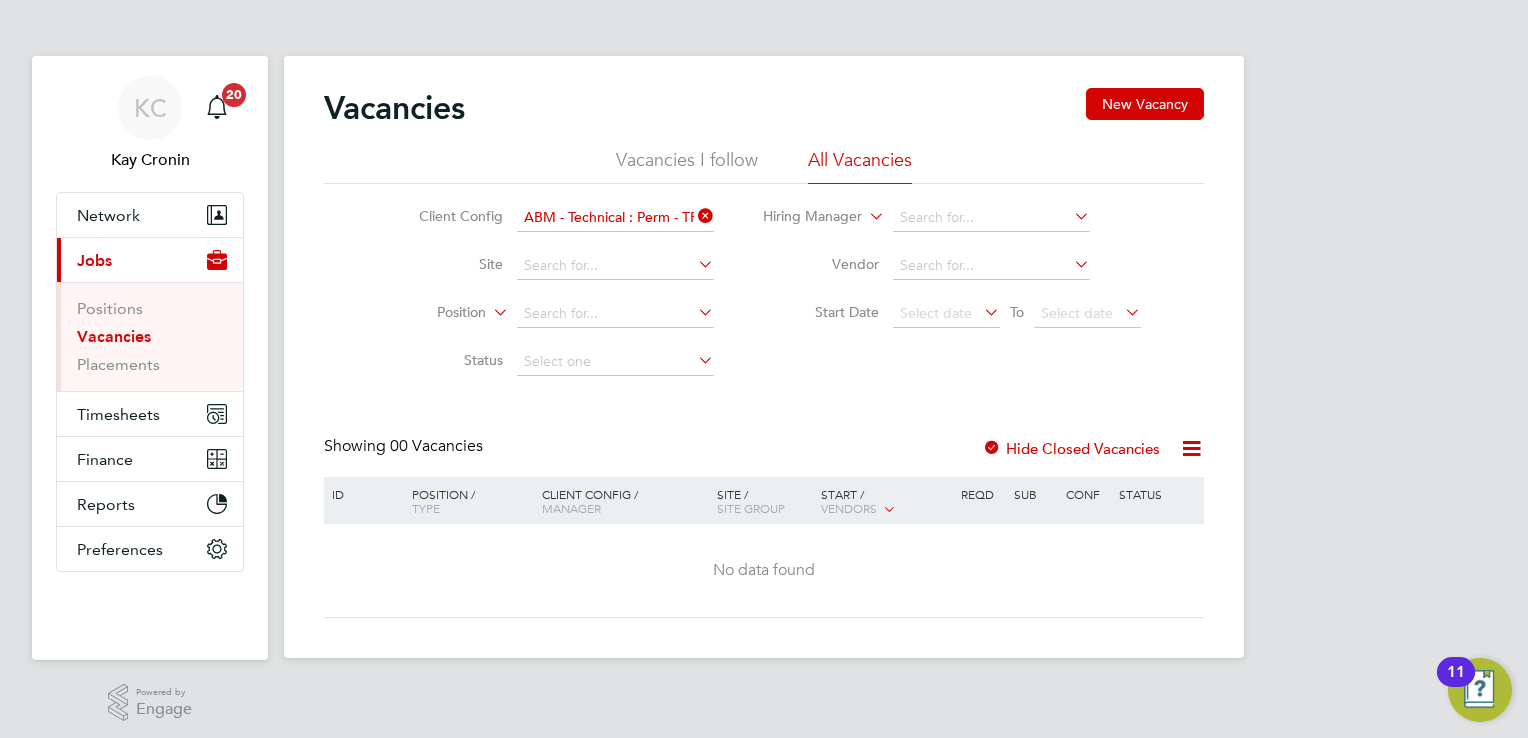 click 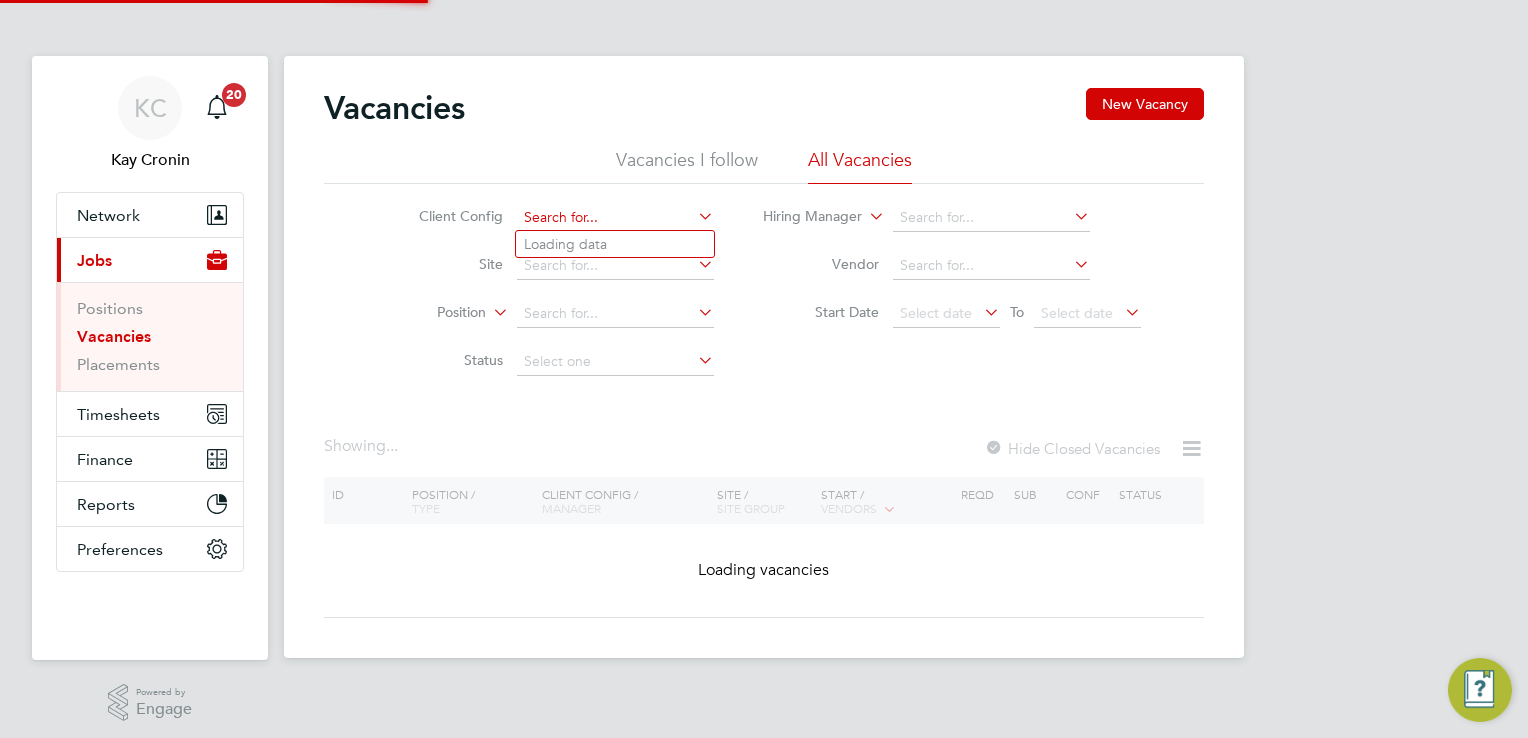 click 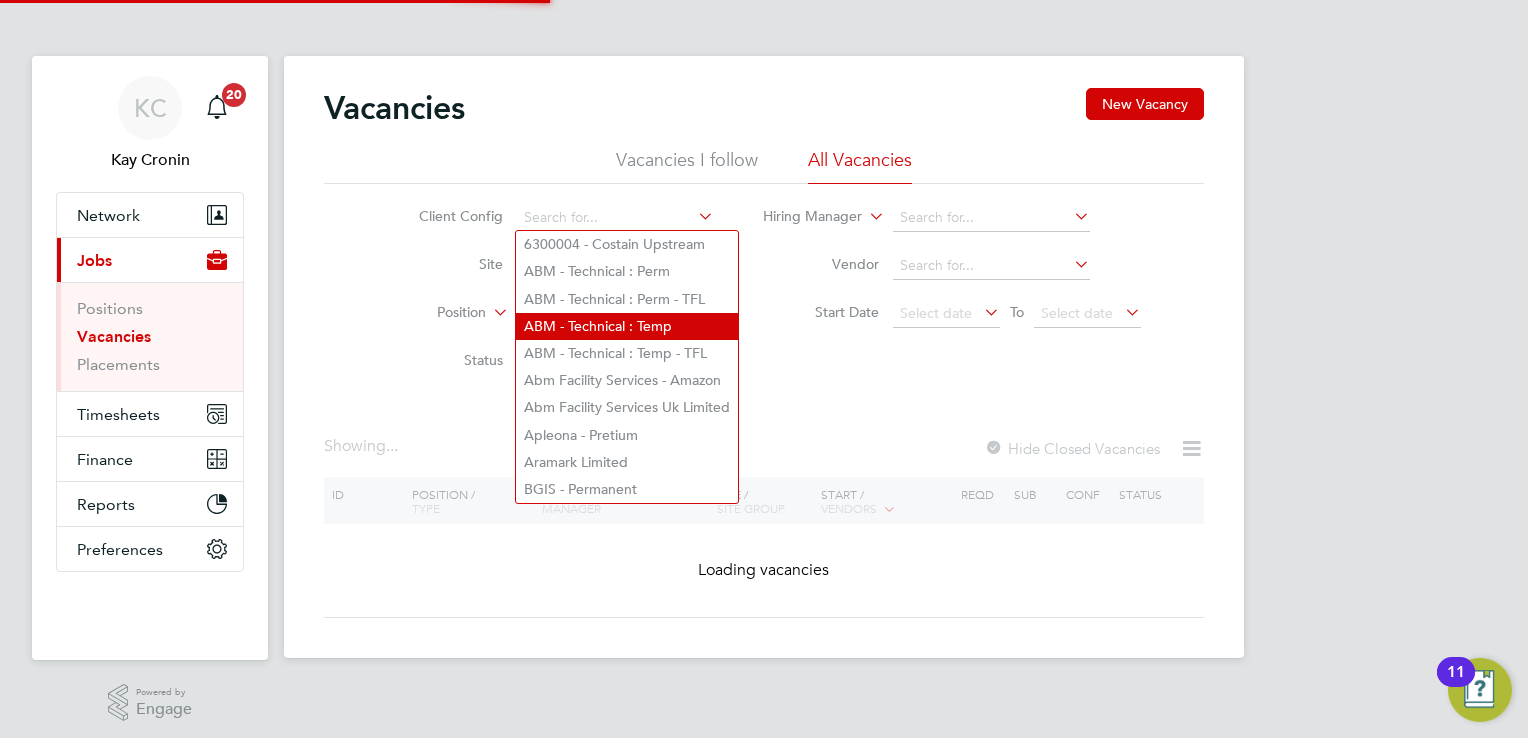 click on "ABM - Technical : Temp" 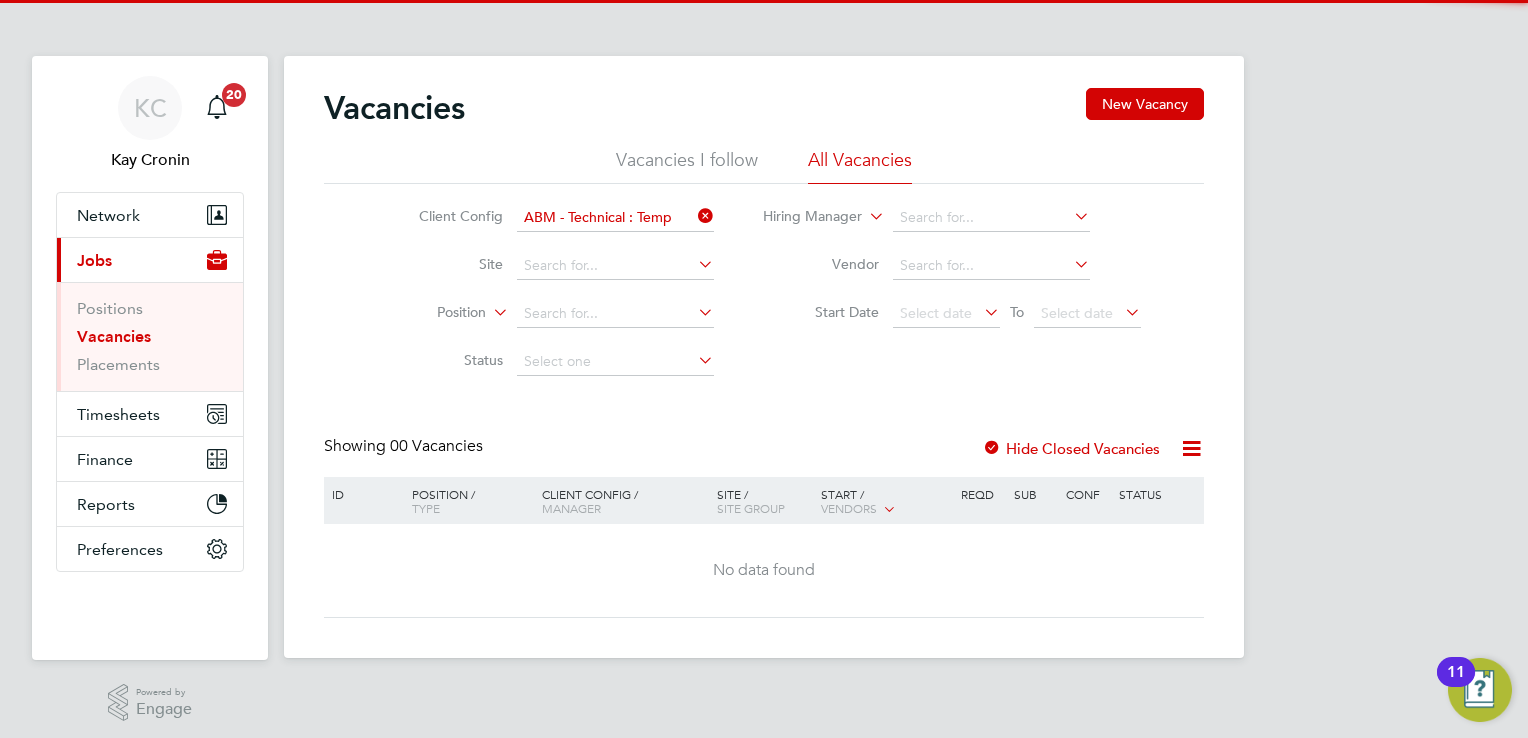 click 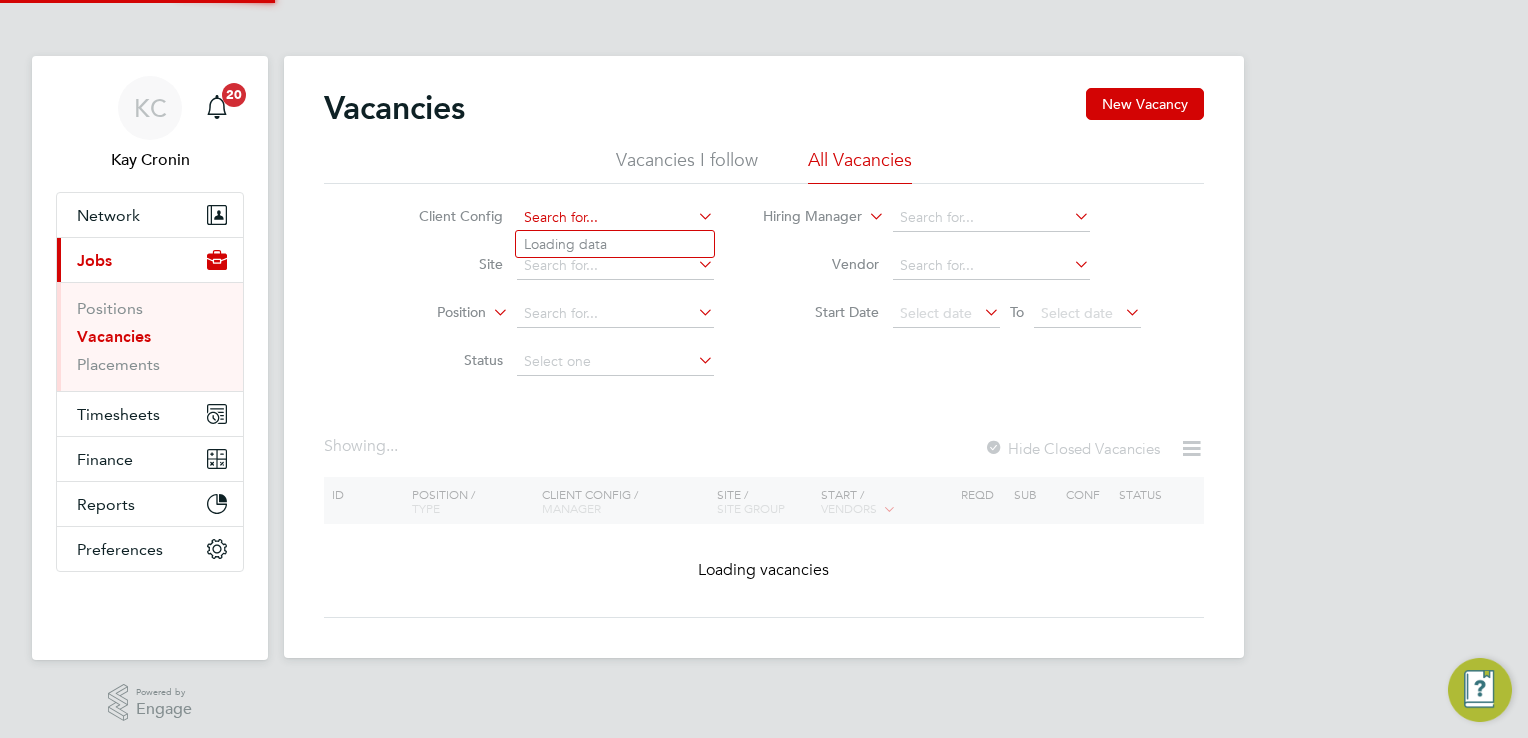 click 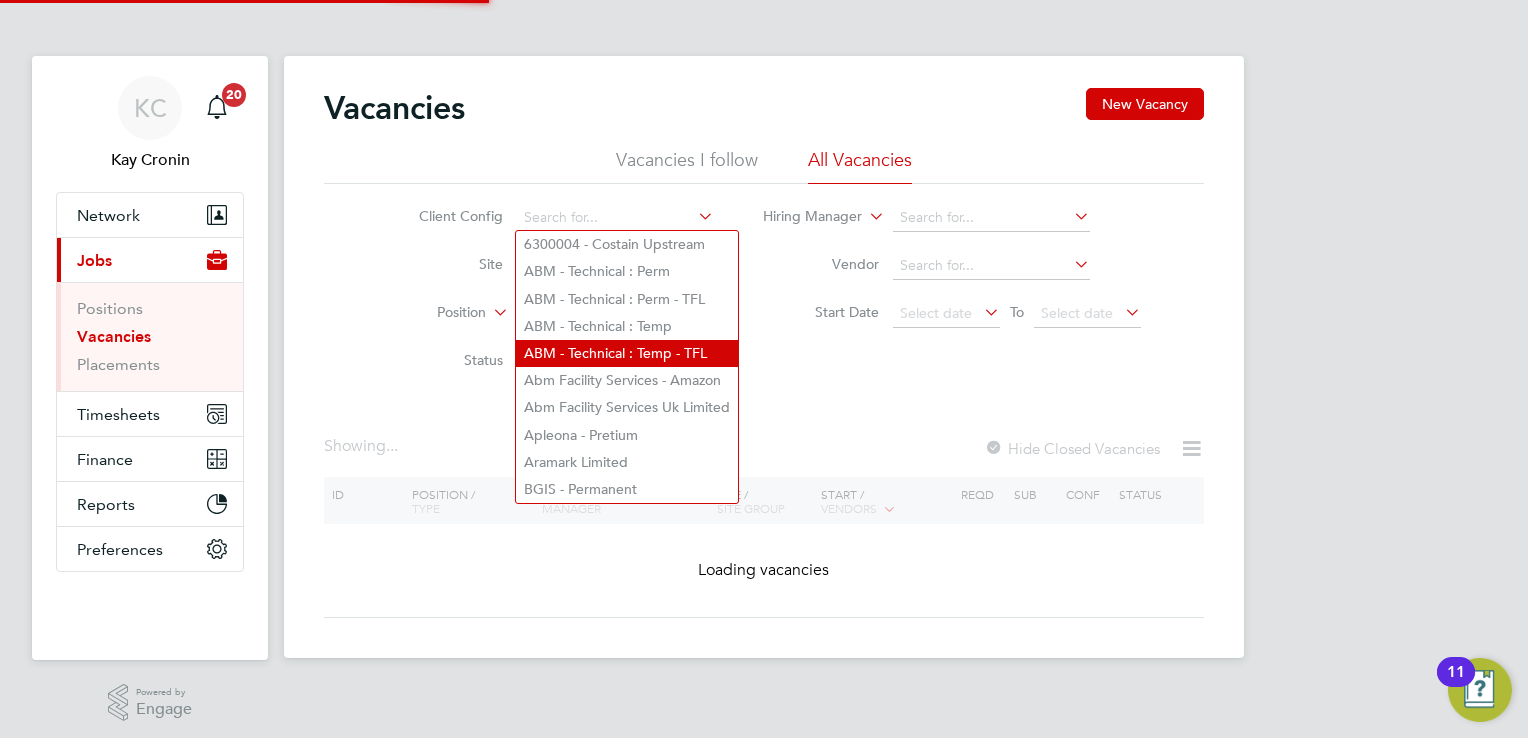 click on "ABM - Technical : Temp - TFL" 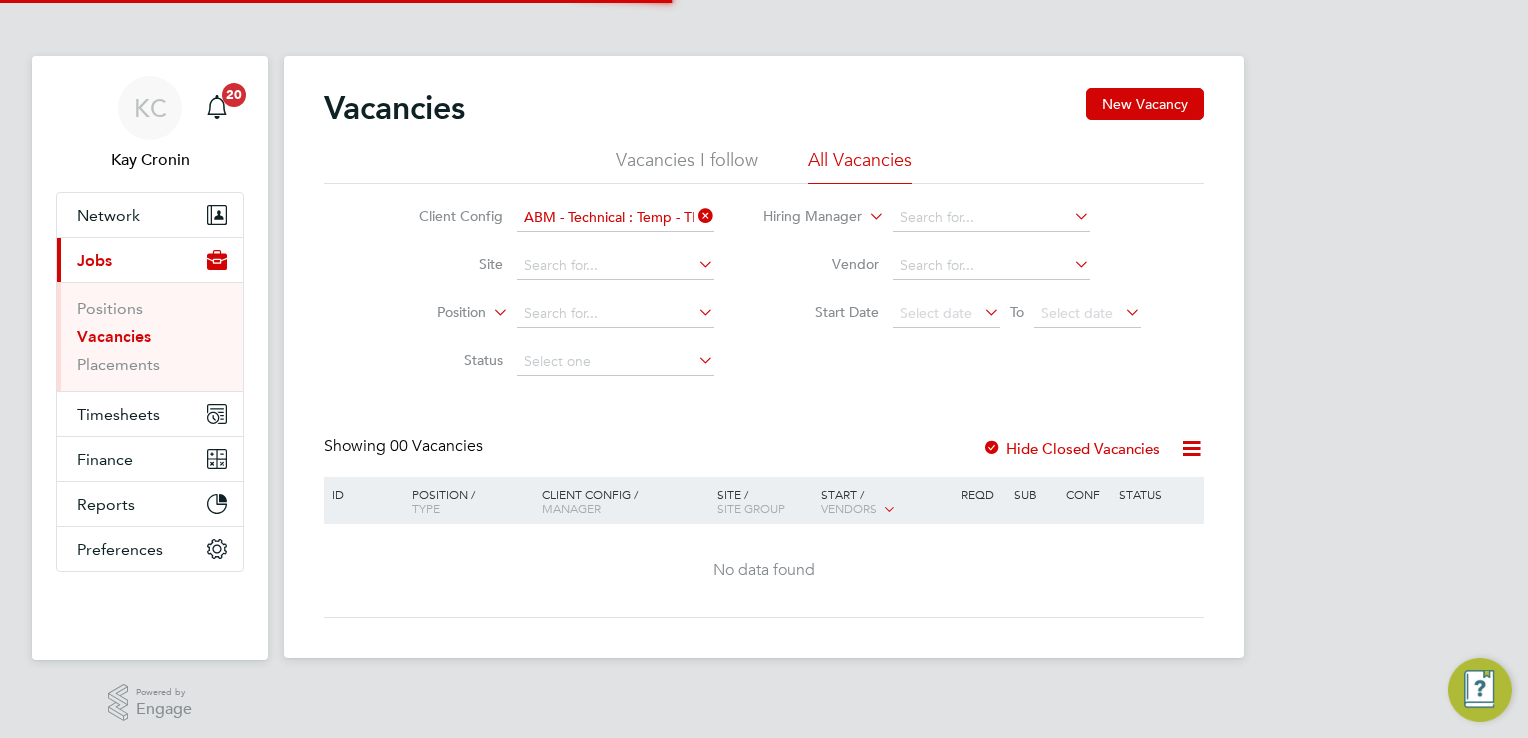 click 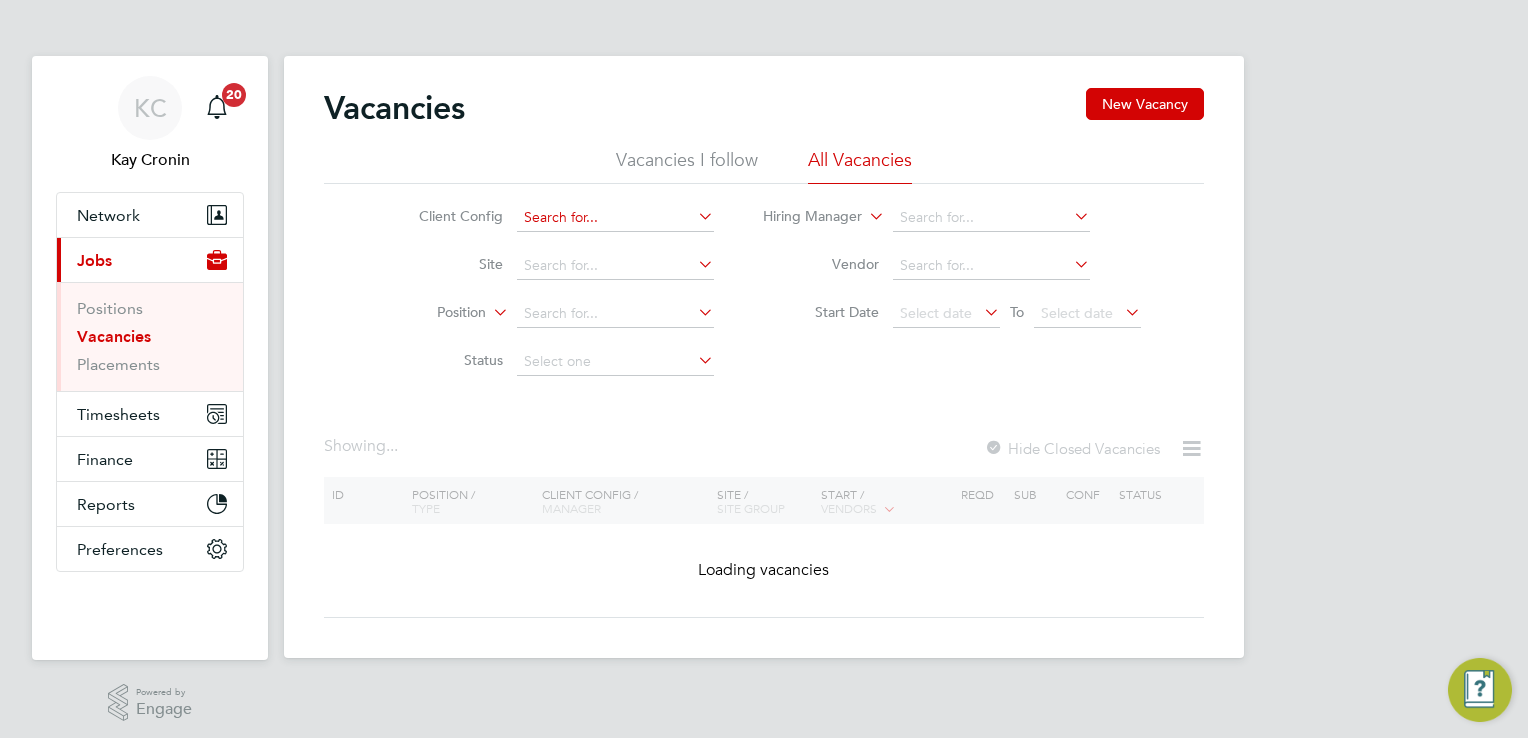 click 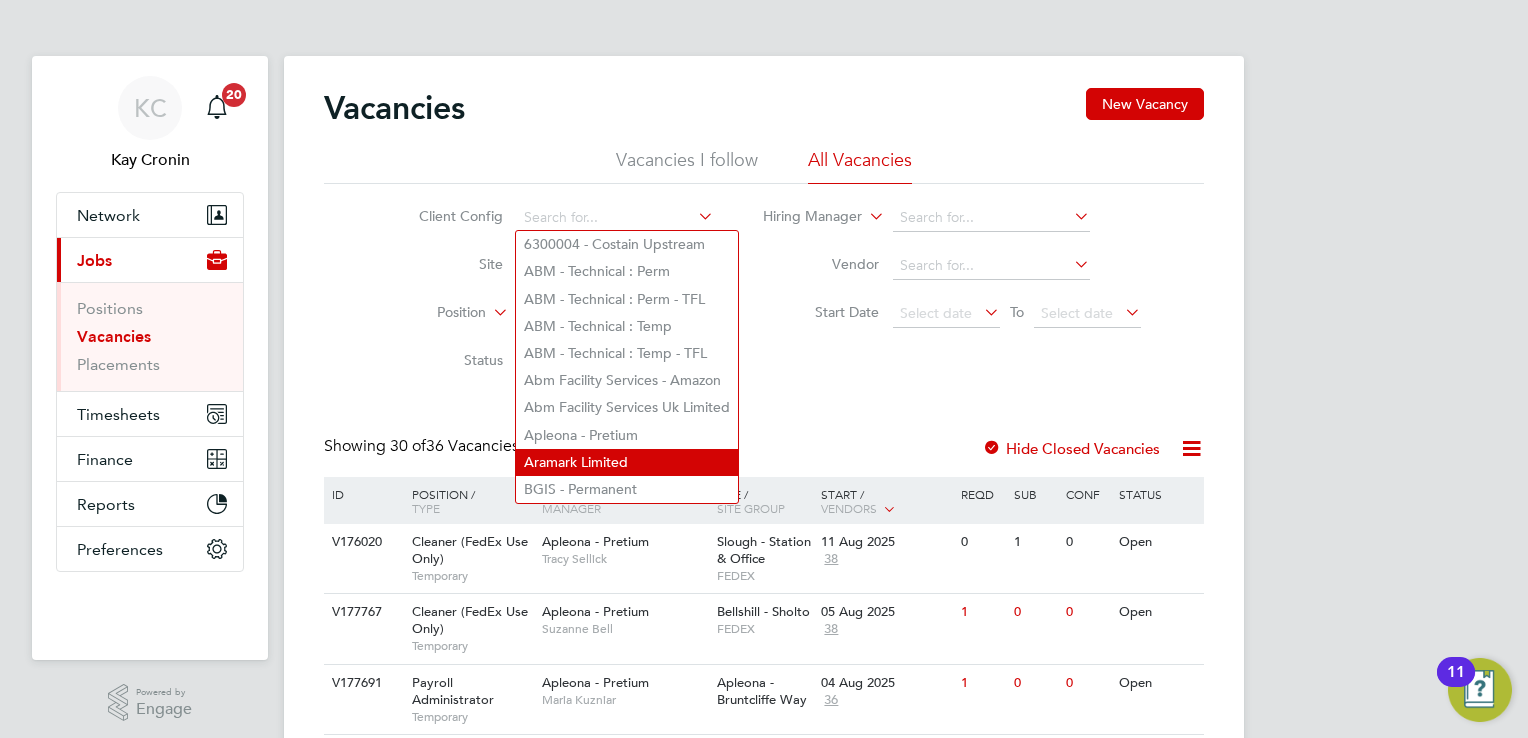 click on "Aramark Limited" 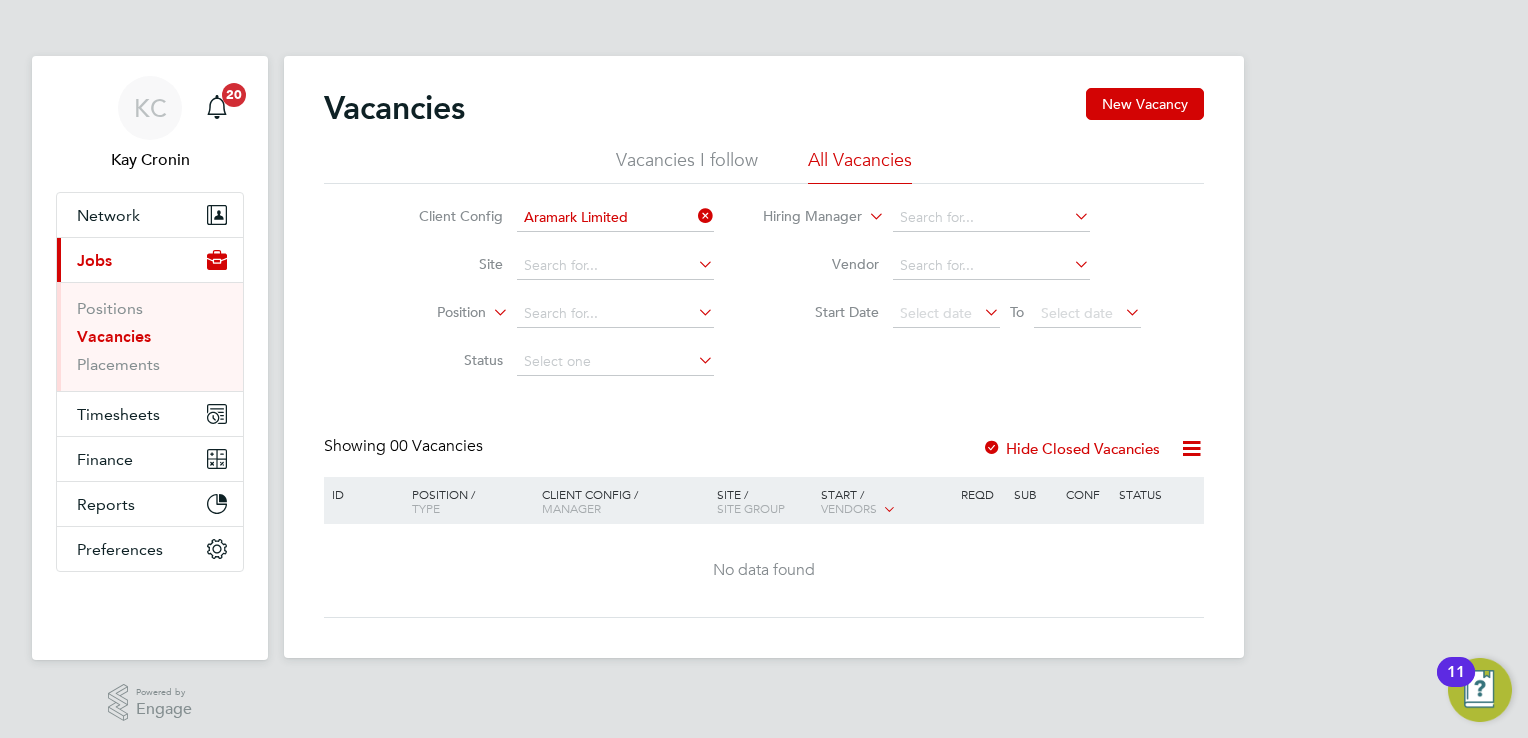 click 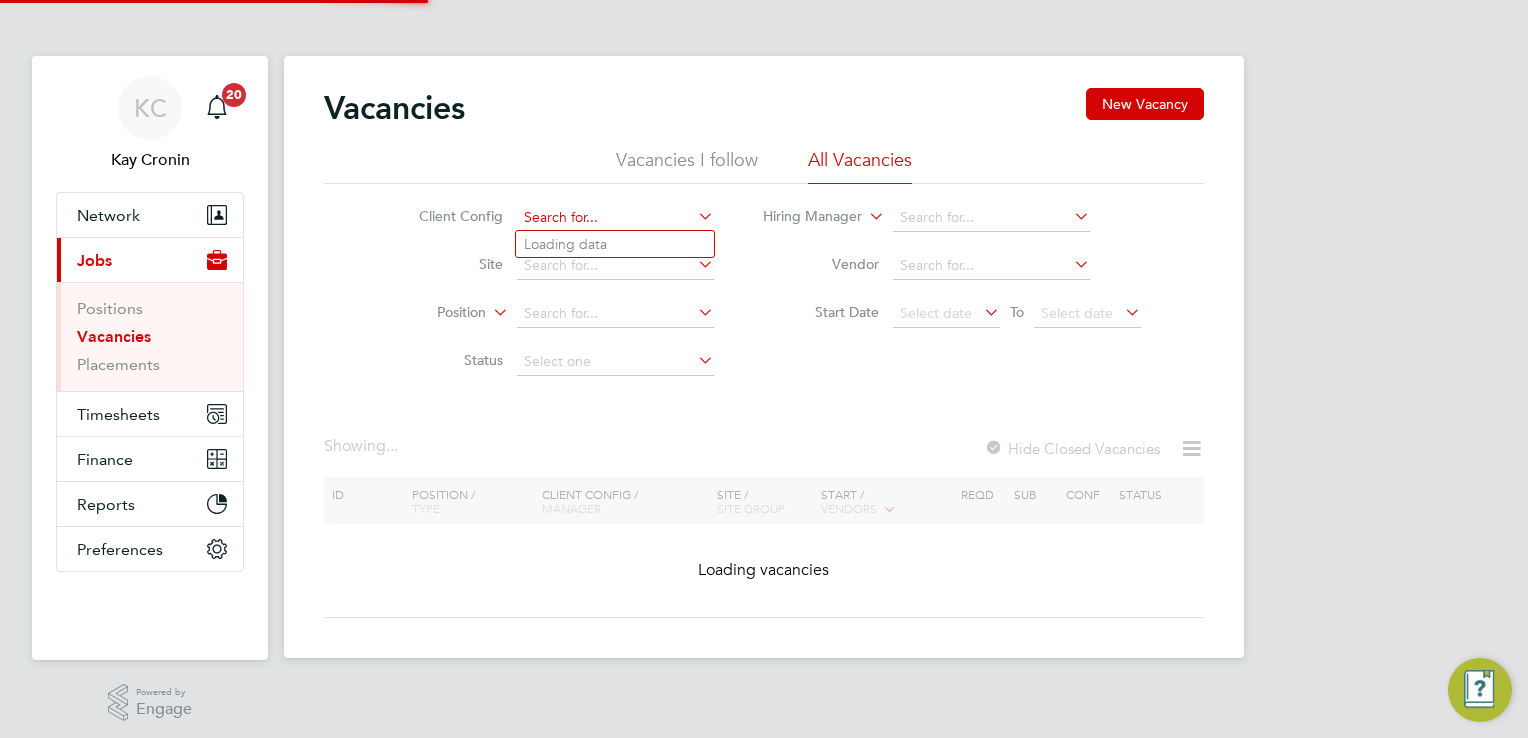 click 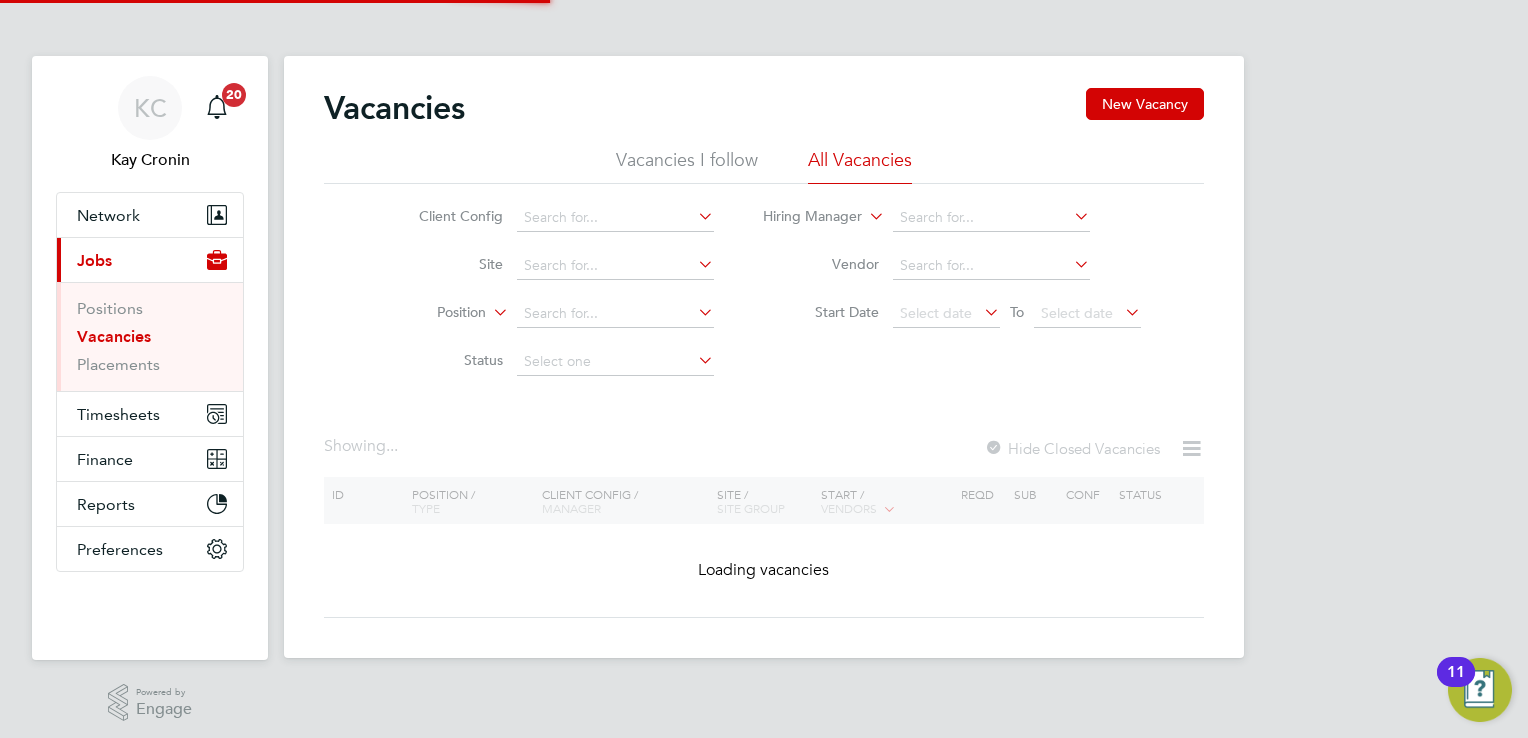 click on "BGIS - Permanent" 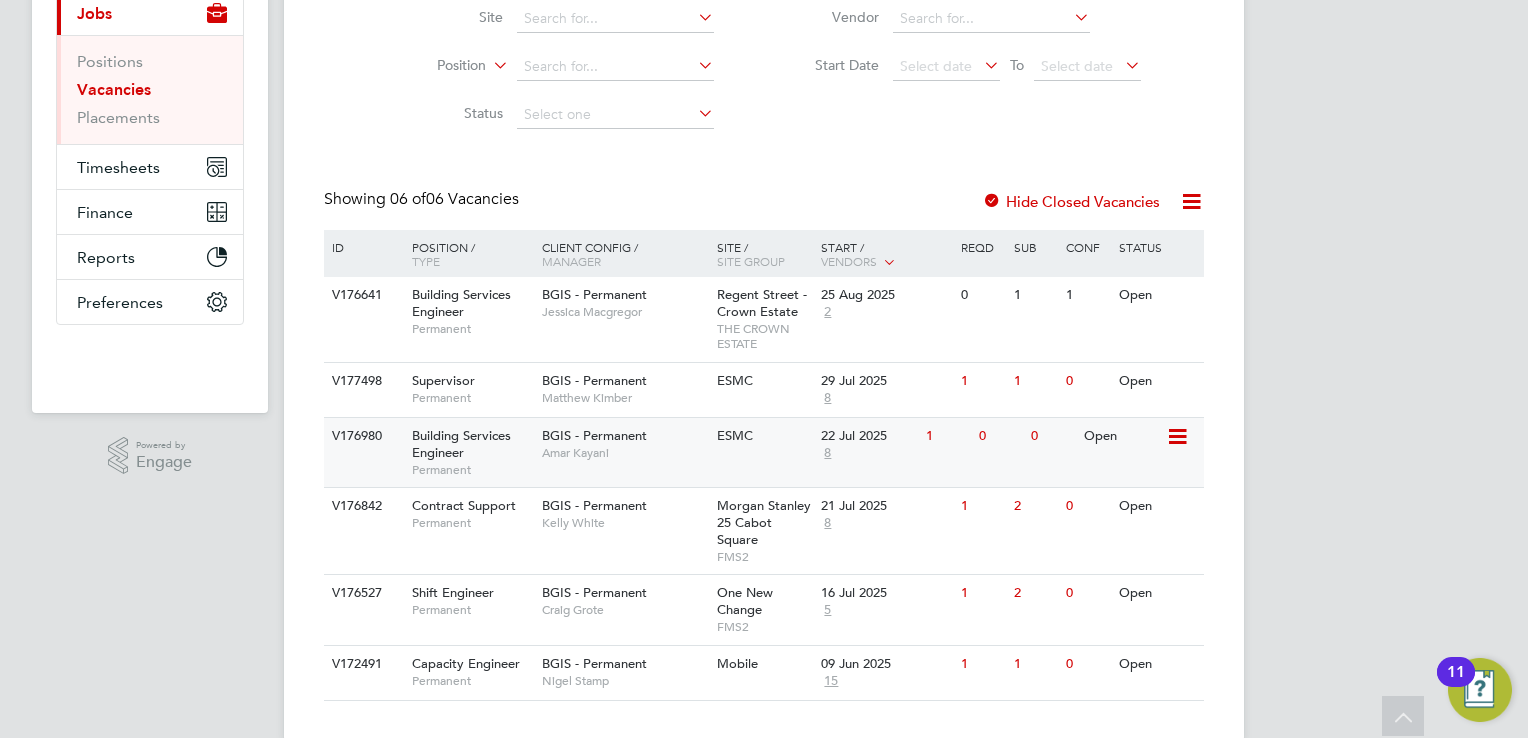 scroll, scrollTop: 280, scrollLeft: 0, axis: vertical 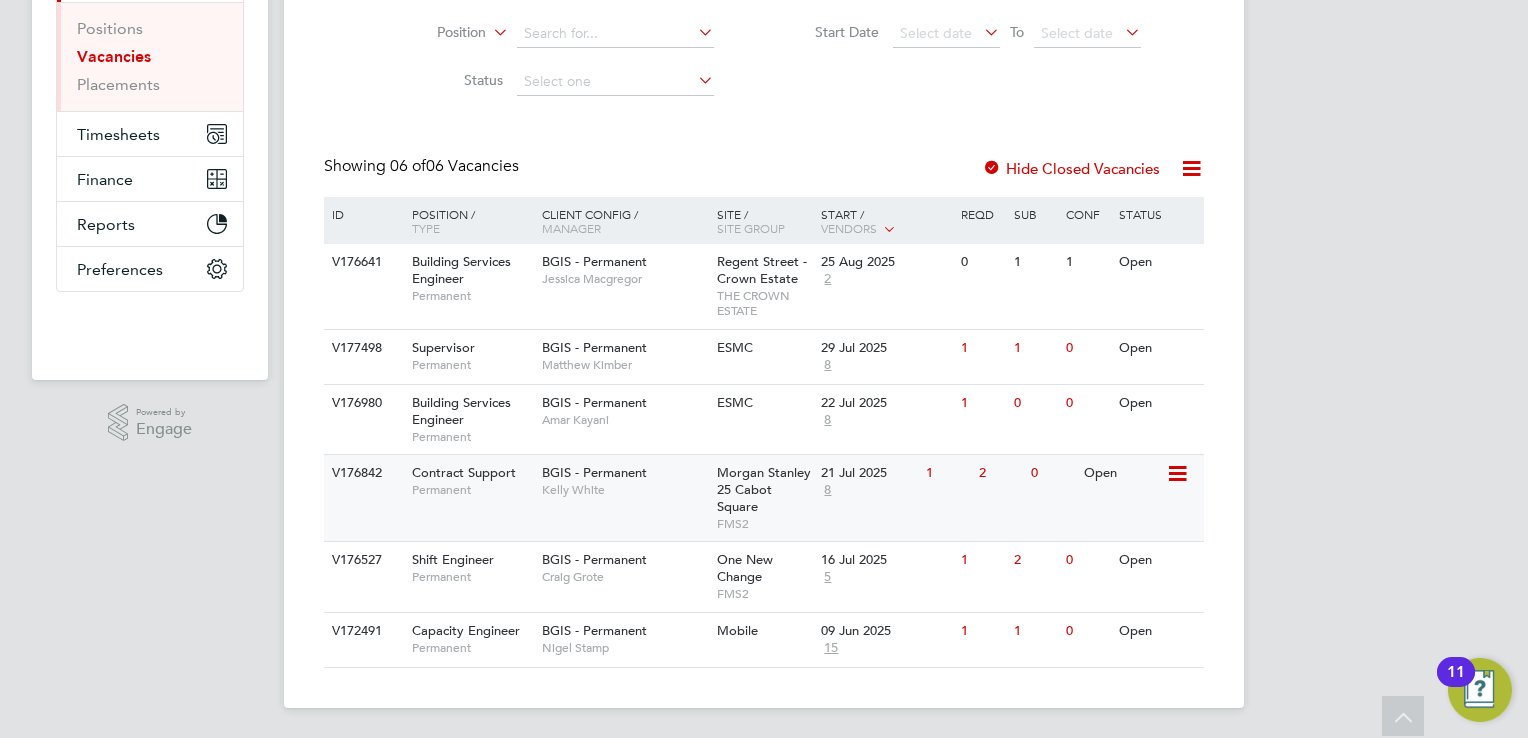 click on "Kelly White" 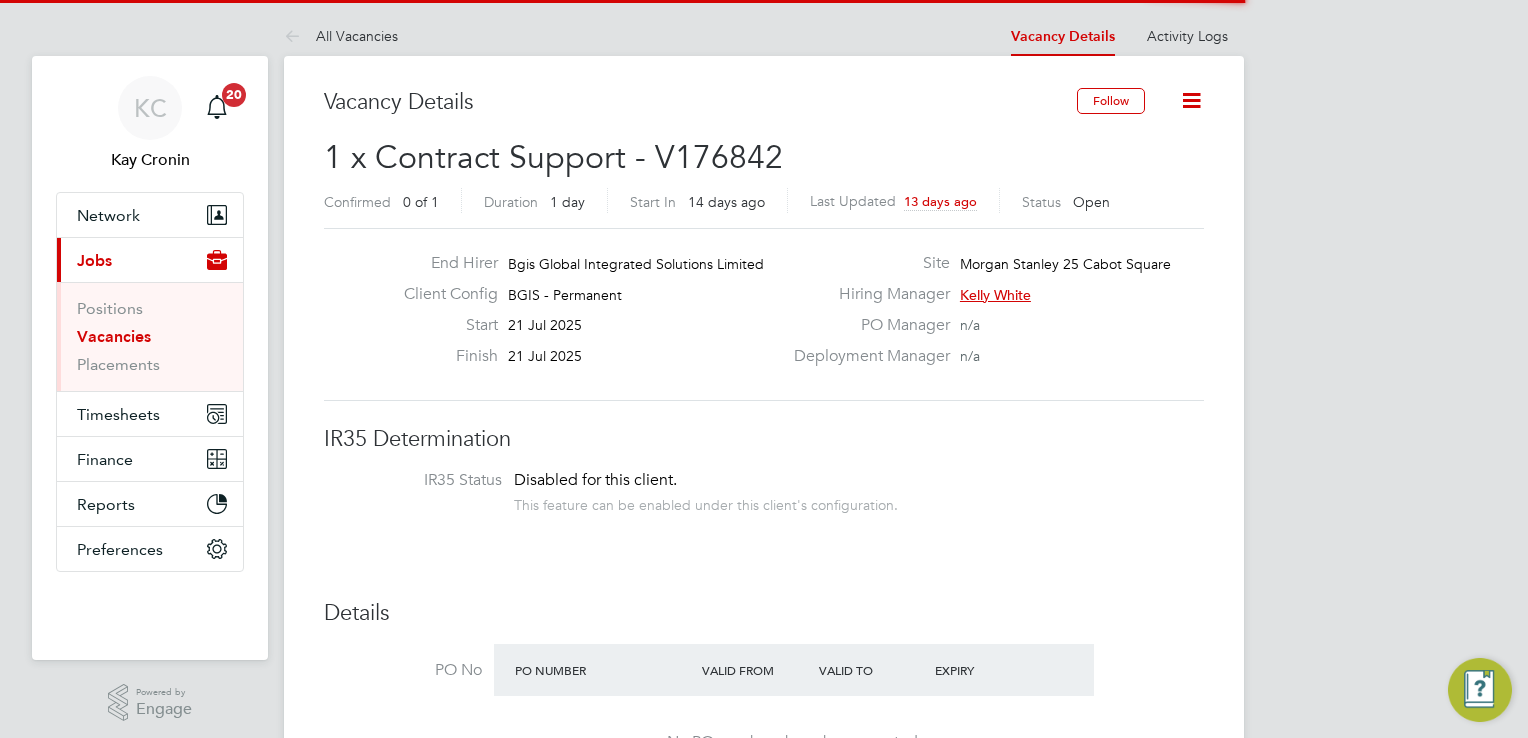 scroll, scrollTop: 0, scrollLeft: 0, axis: both 